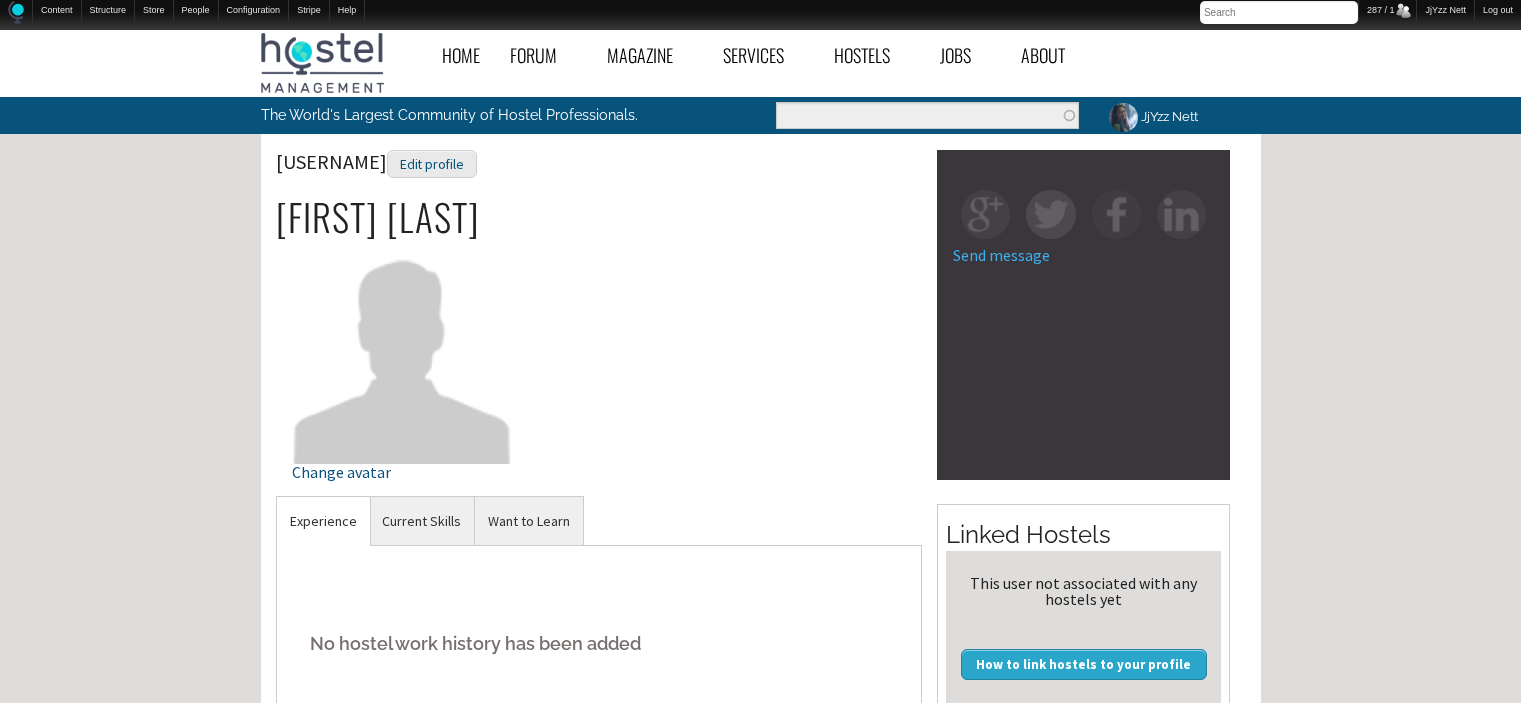 scroll, scrollTop: 0, scrollLeft: 0, axis: both 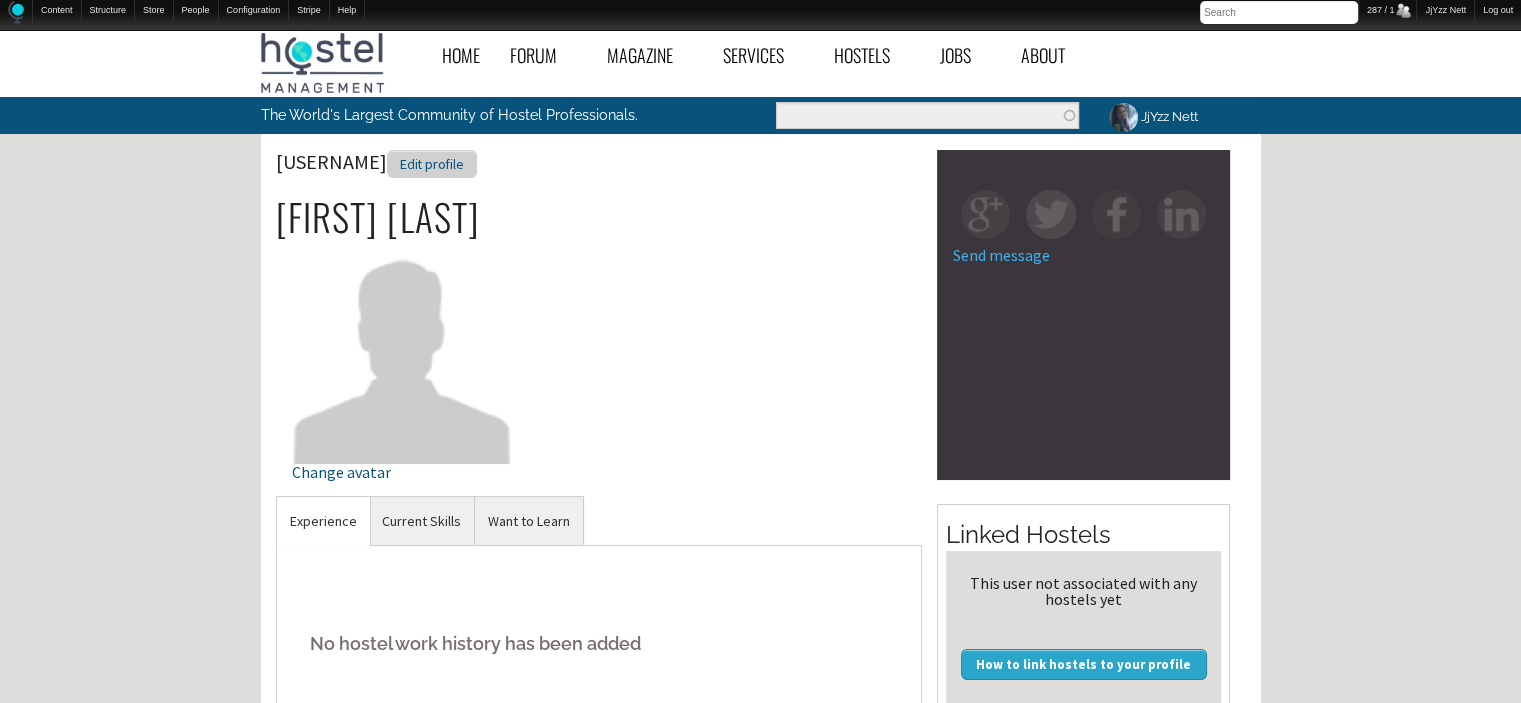 click on "Edit profile" at bounding box center (432, 164) 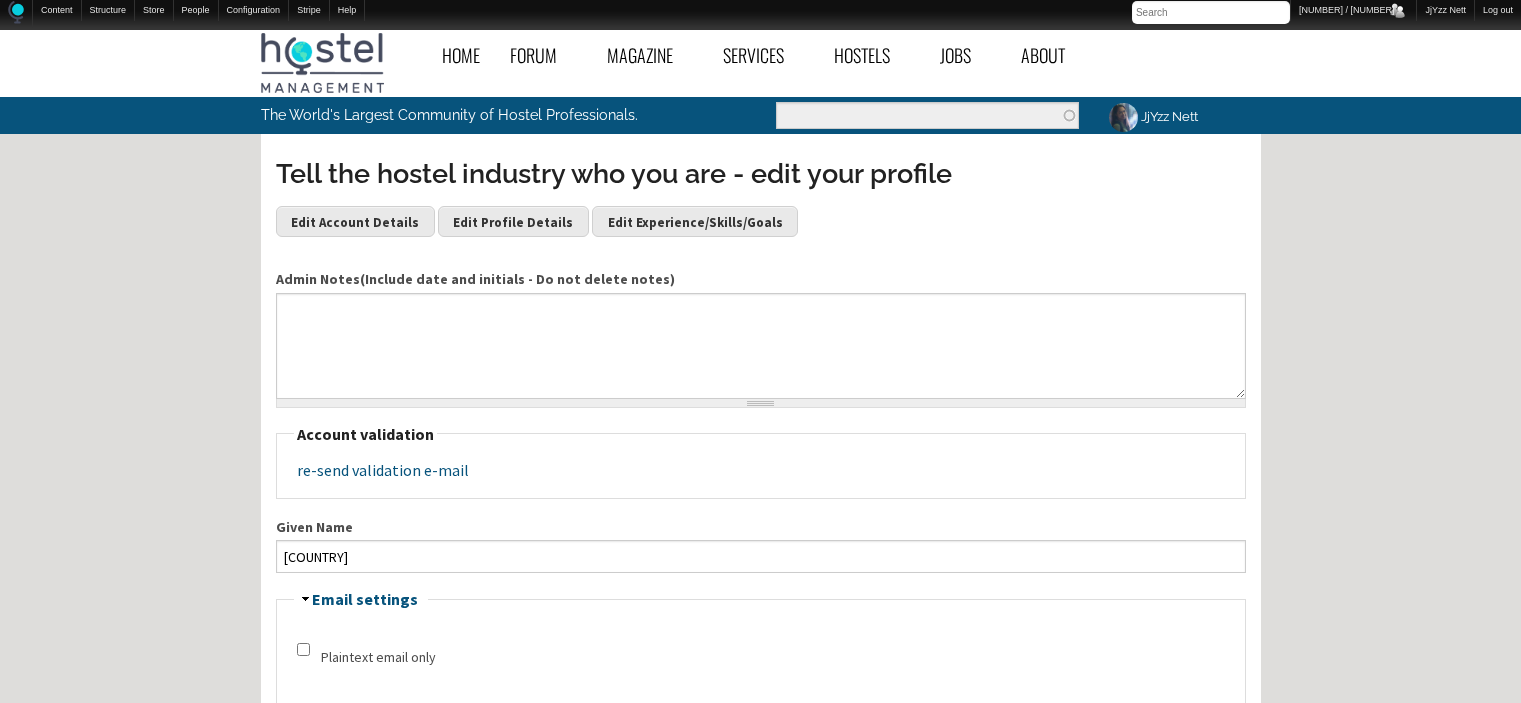 scroll, scrollTop: 0, scrollLeft: 0, axis: both 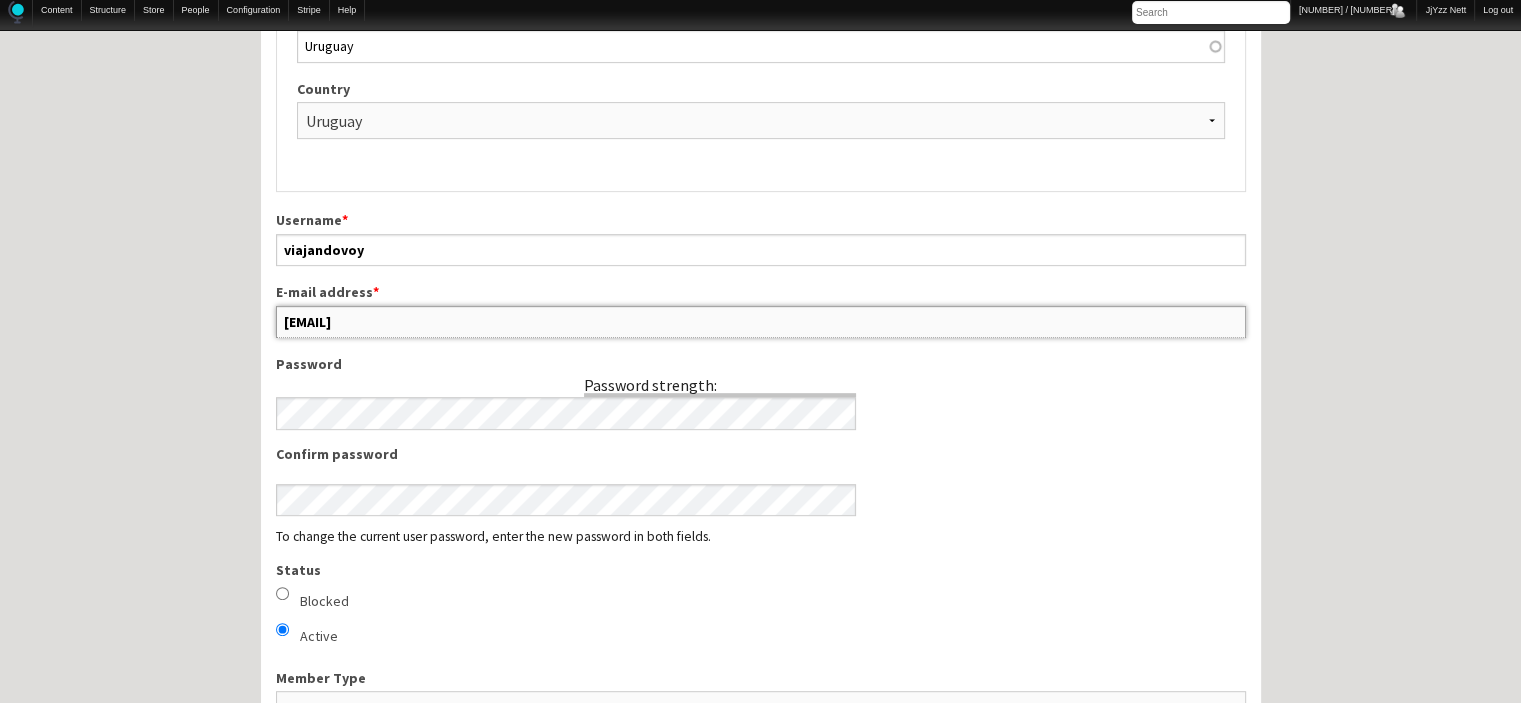 drag, startPoint x: 484, startPoint y: 672, endPoint x: 272, endPoint y: 579, distance: 231.50162 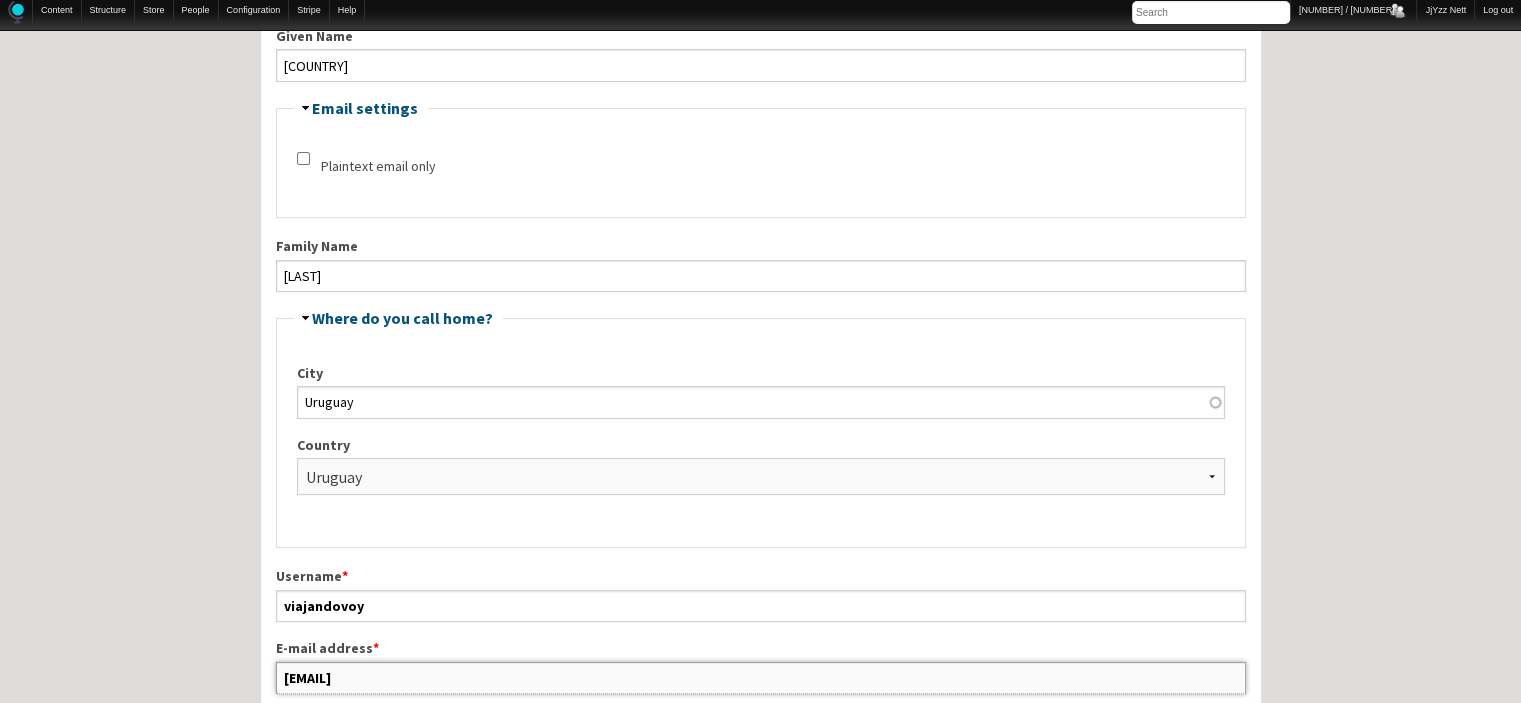 scroll, scrollTop: 499, scrollLeft: 0, axis: vertical 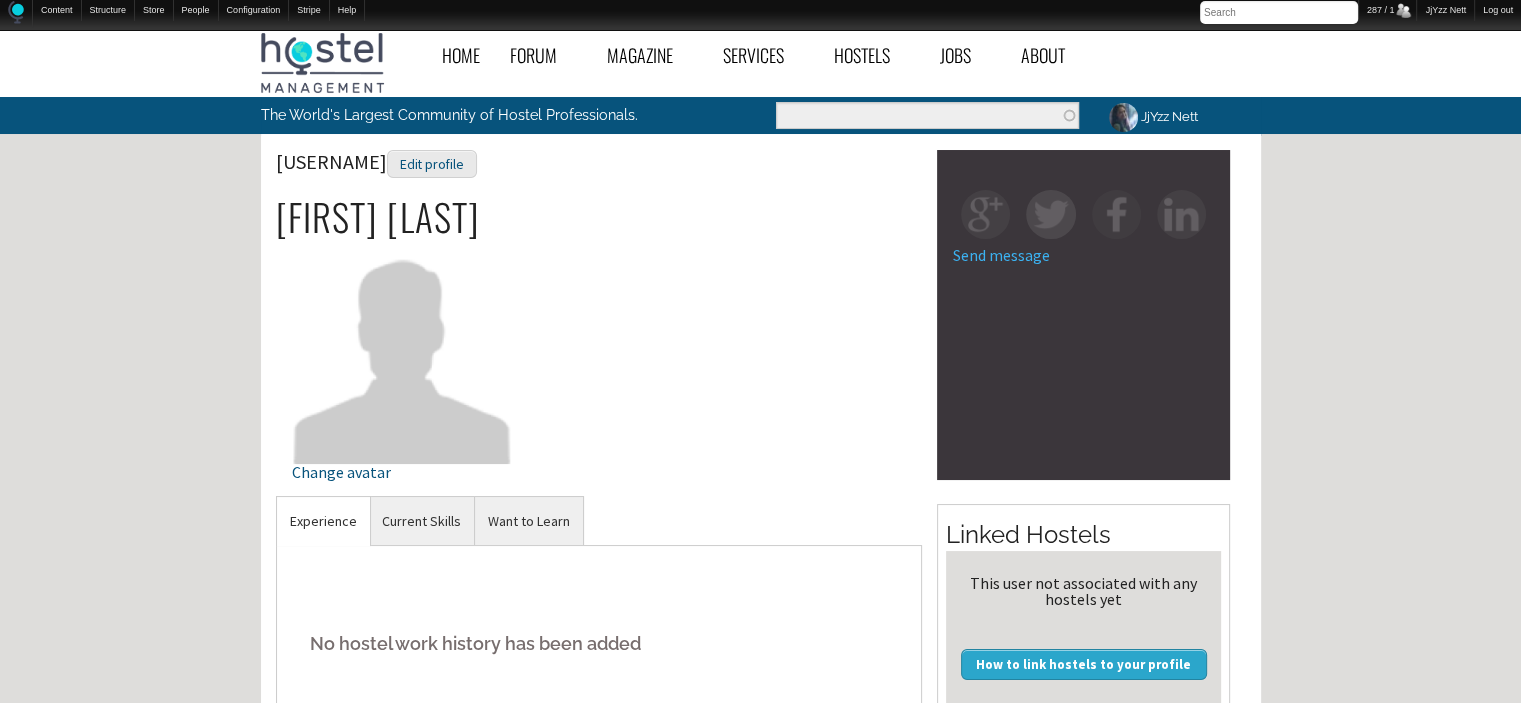 click on "Change avatar" at bounding box center [410, 368] 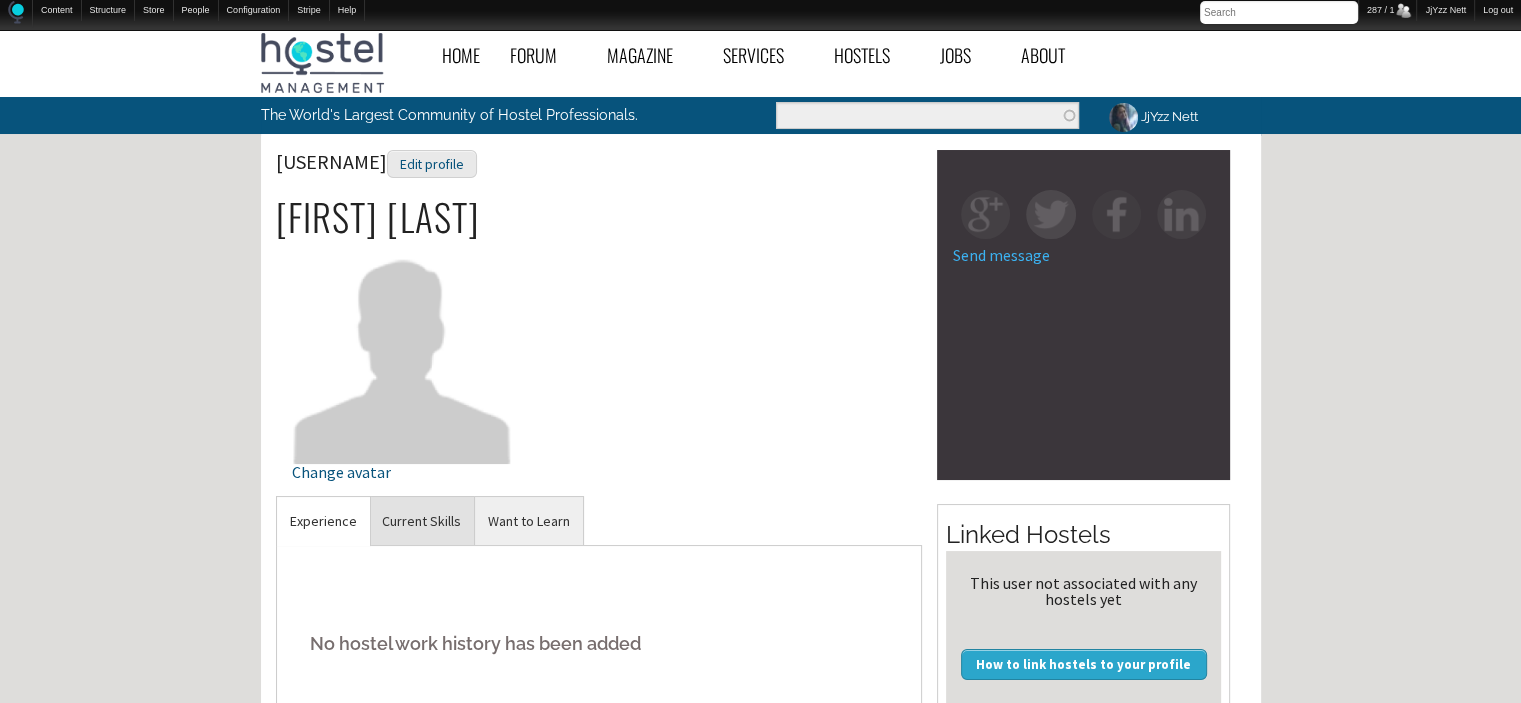 click on "Current Skills" at bounding box center (323, 521) 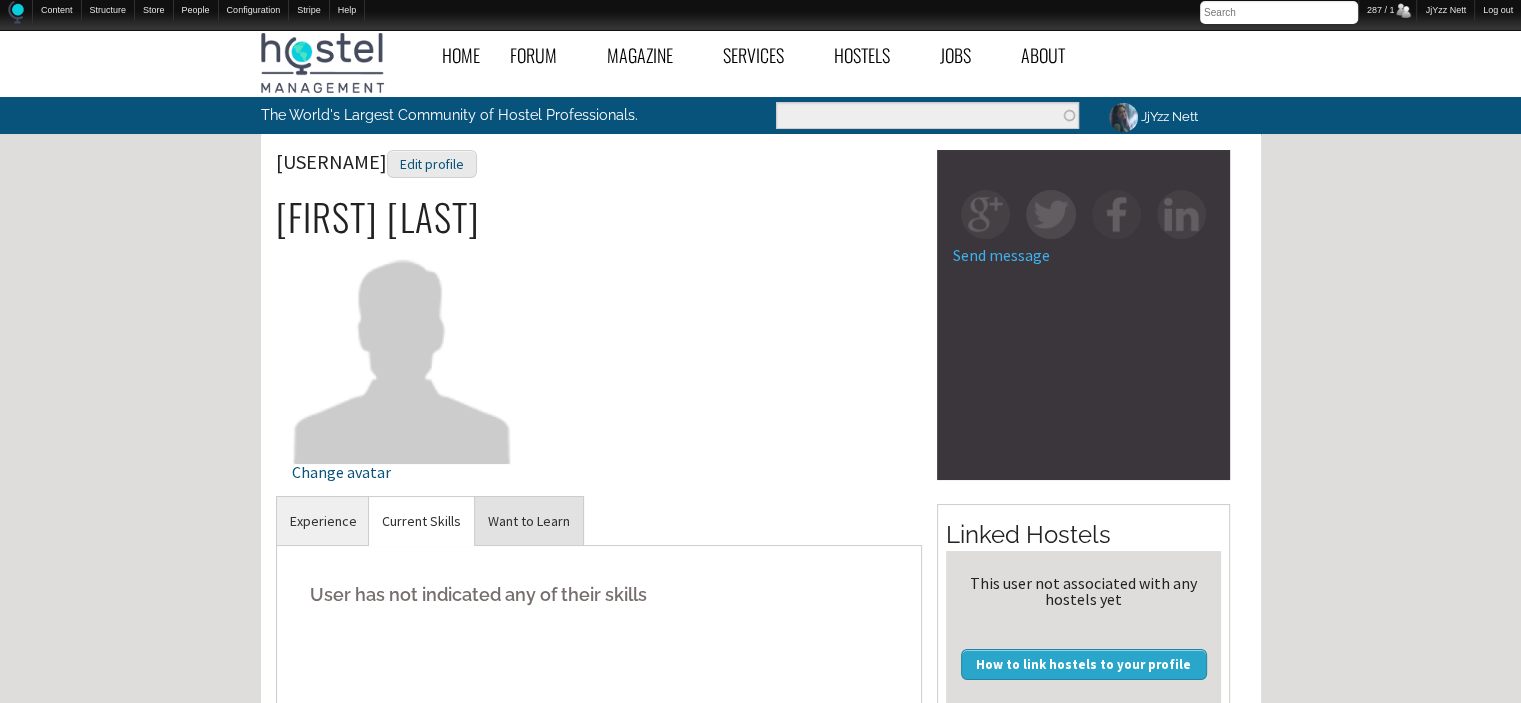click on "Want to Learn" at bounding box center (323, 521) 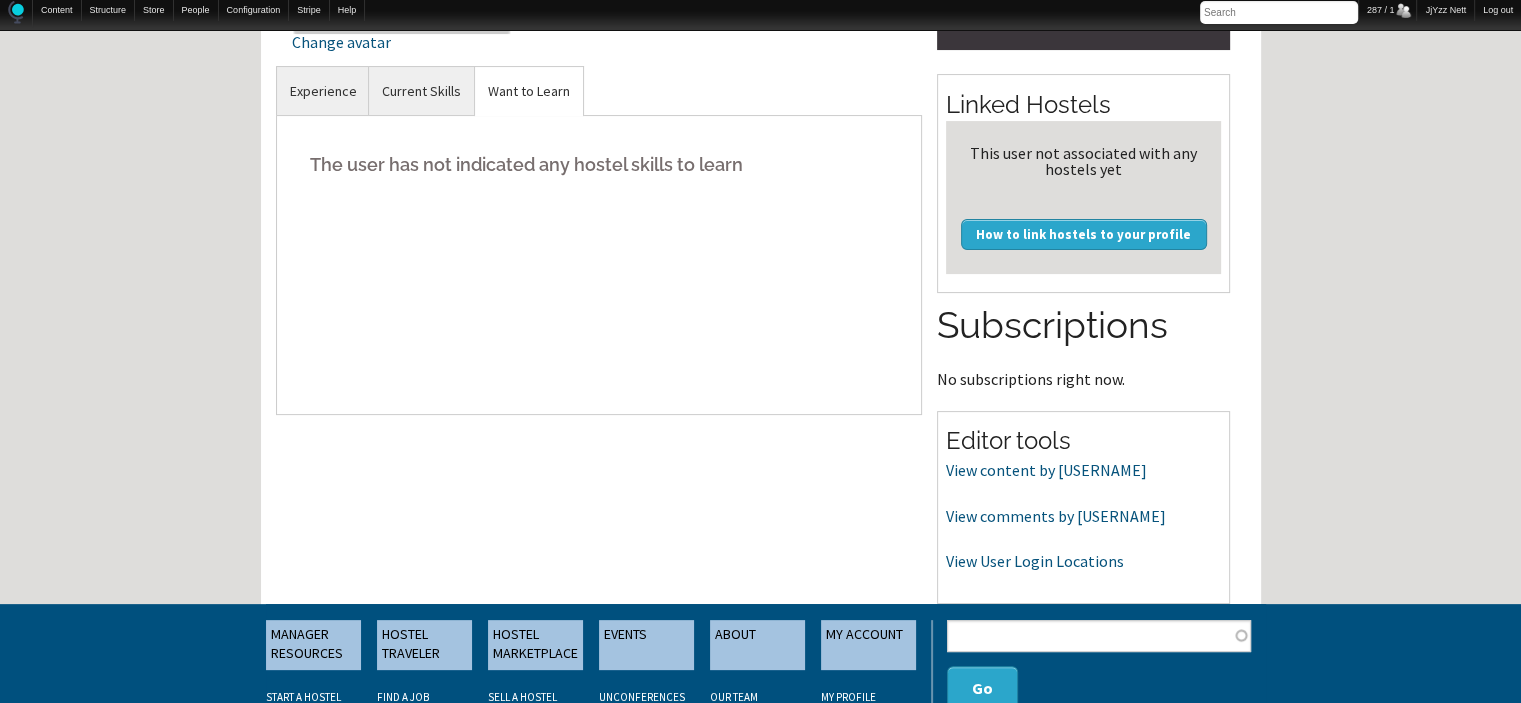 scroll, scrollTop: 521, scrollLeft: 0, axis: vertical 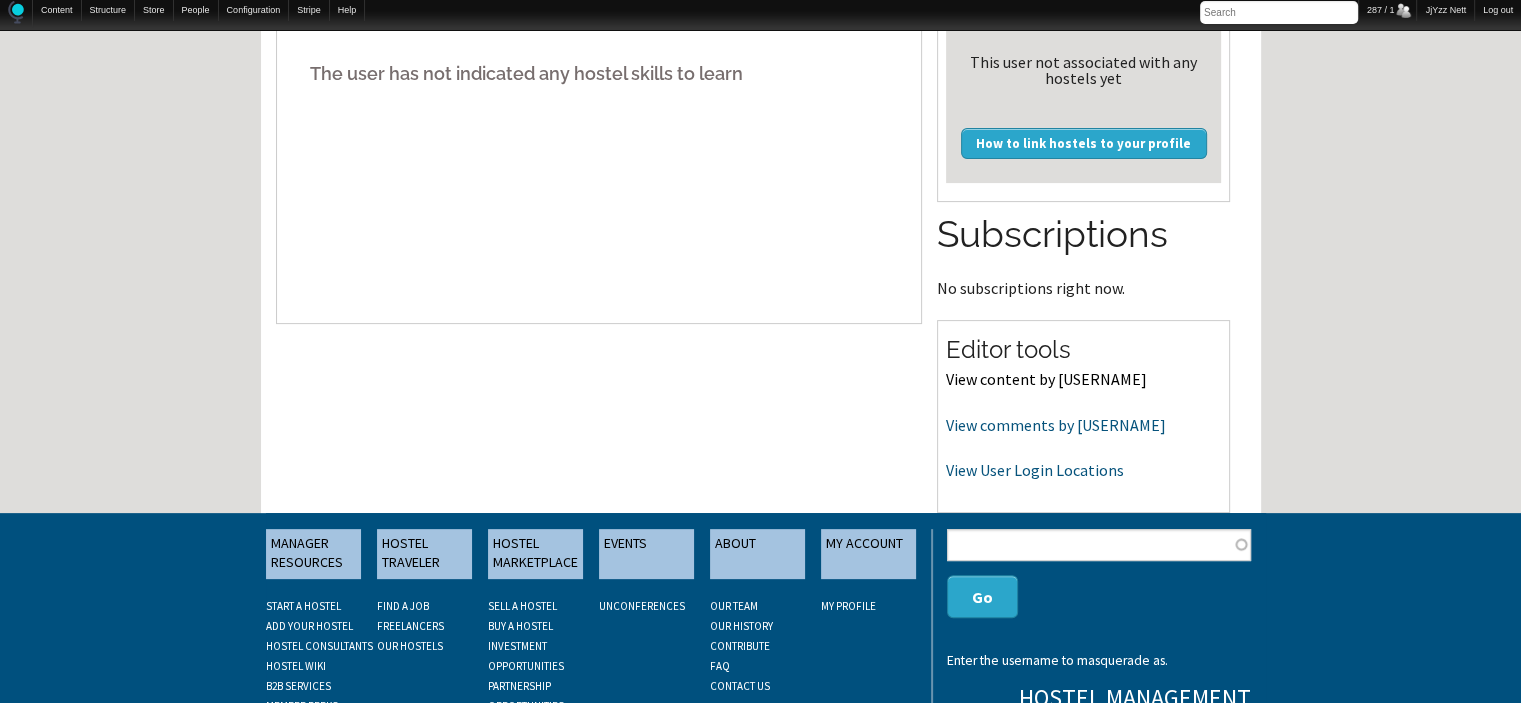 click on "View content by [USERNAME]" at bounding box center [1046, 379] 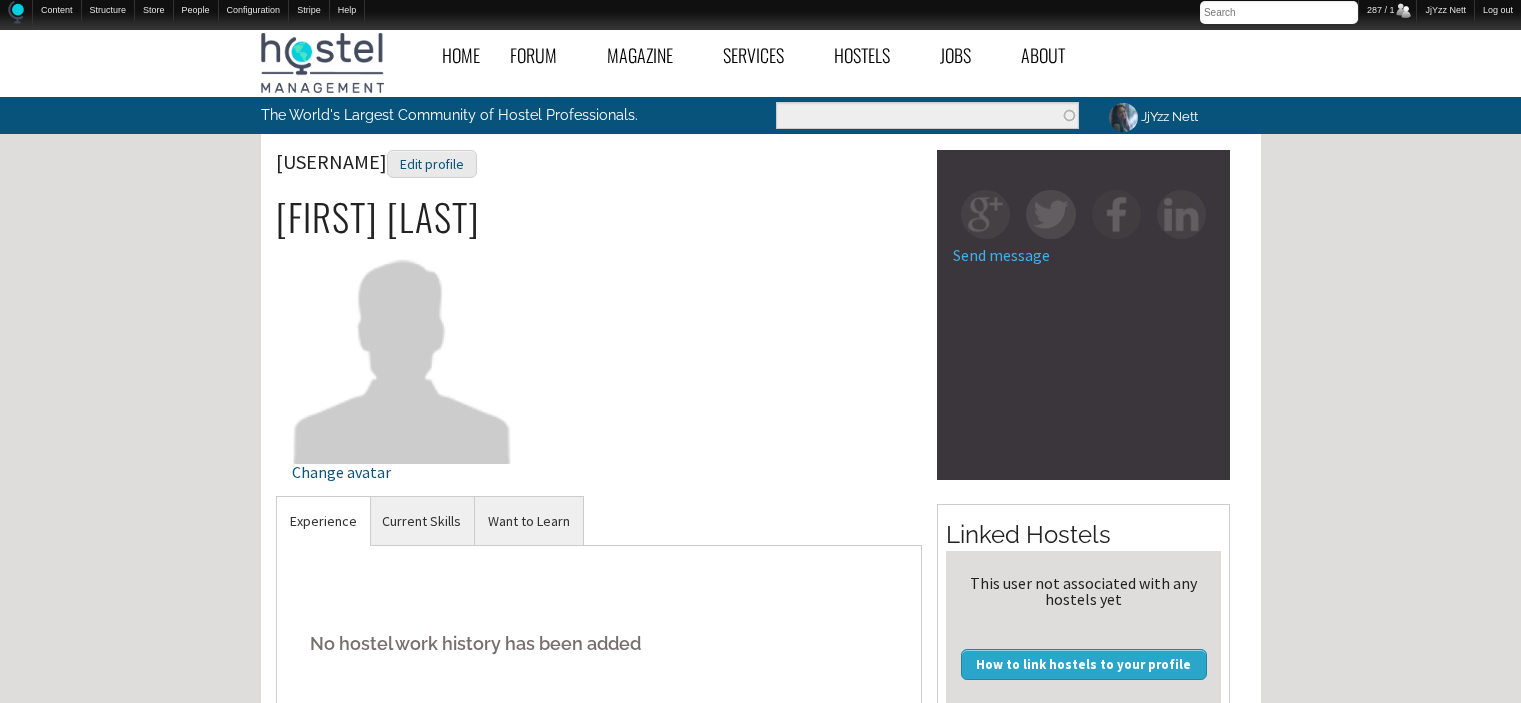 scroll, scrollTop: 521, scrollLeft: 0, axis: vertical 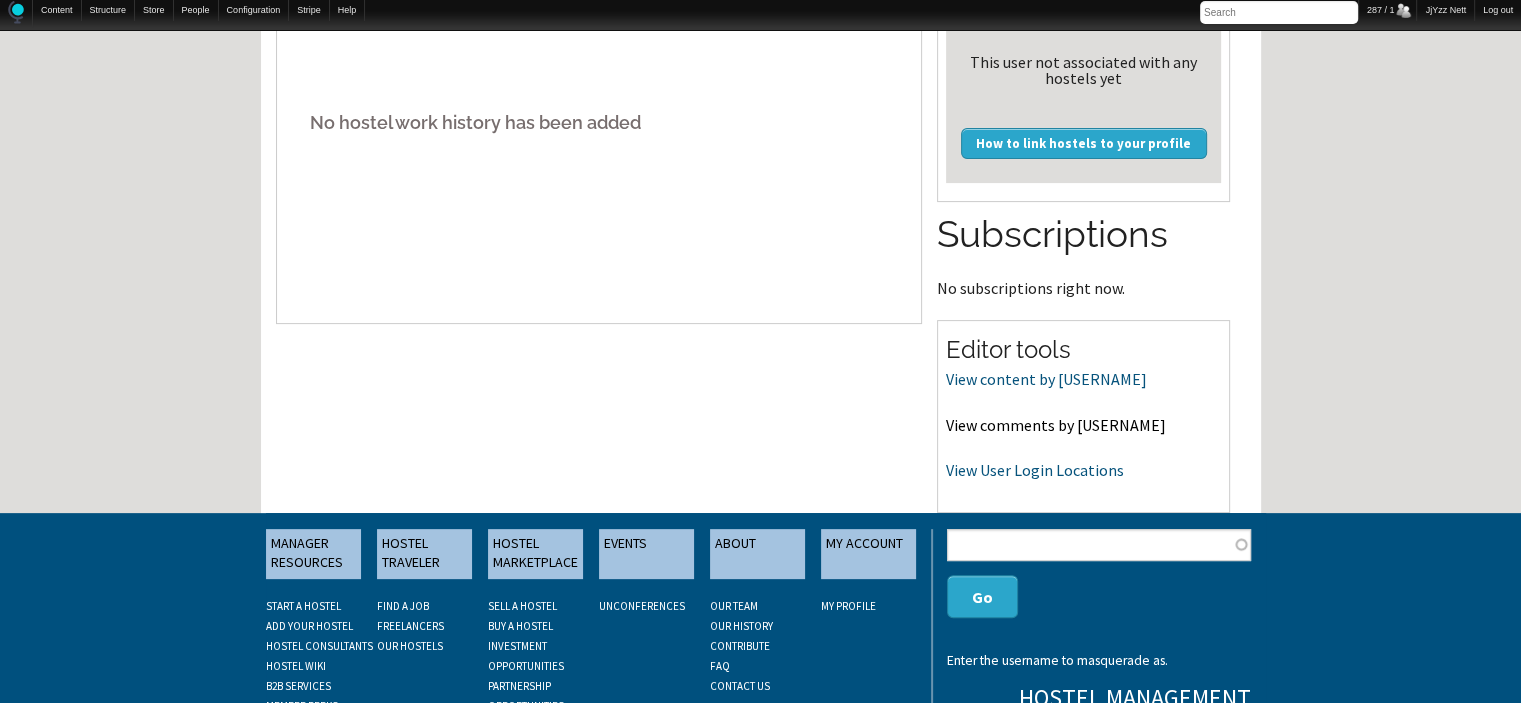 click on "View comments by [USERNAME]" at bounding box center [1056, 425] 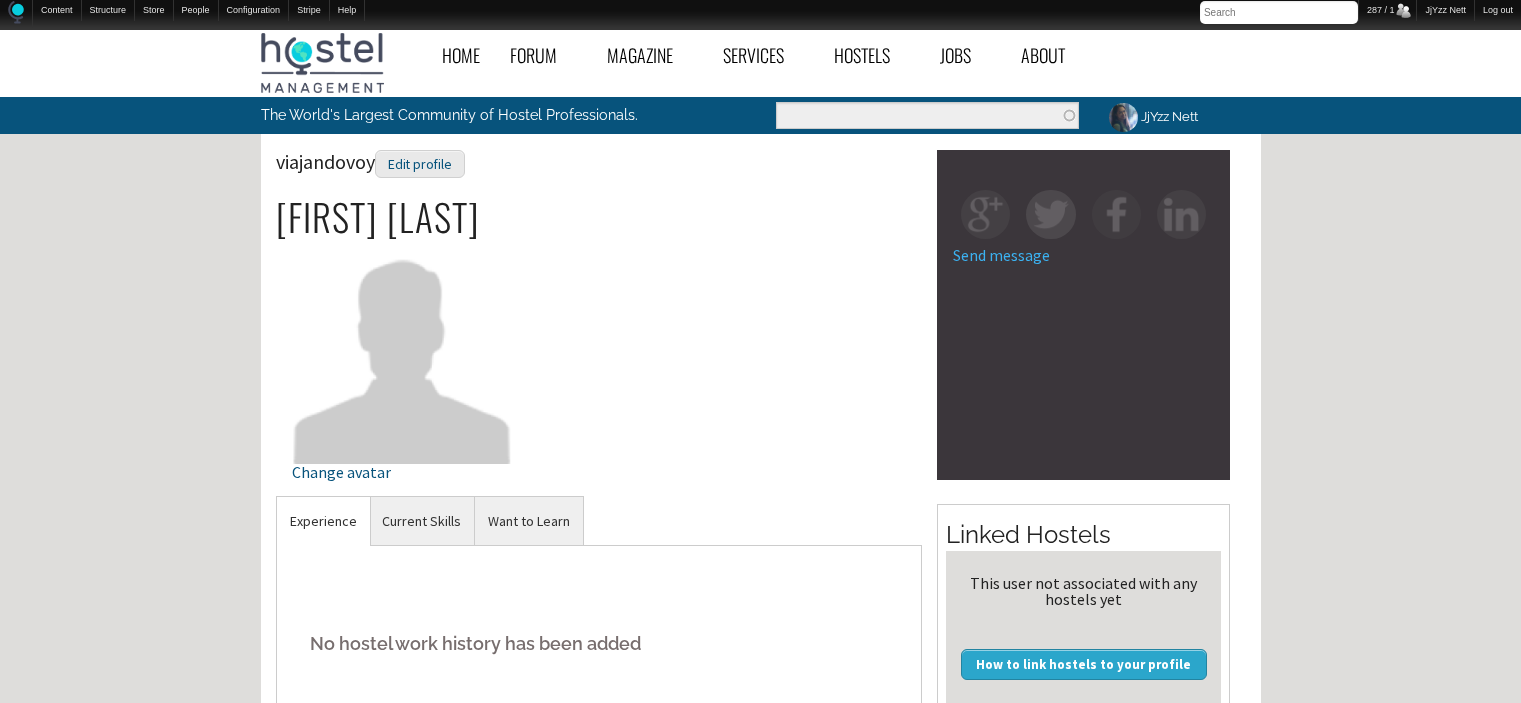 scroll, scrollTop: 521, scrollLeft: 0, axis: vertical 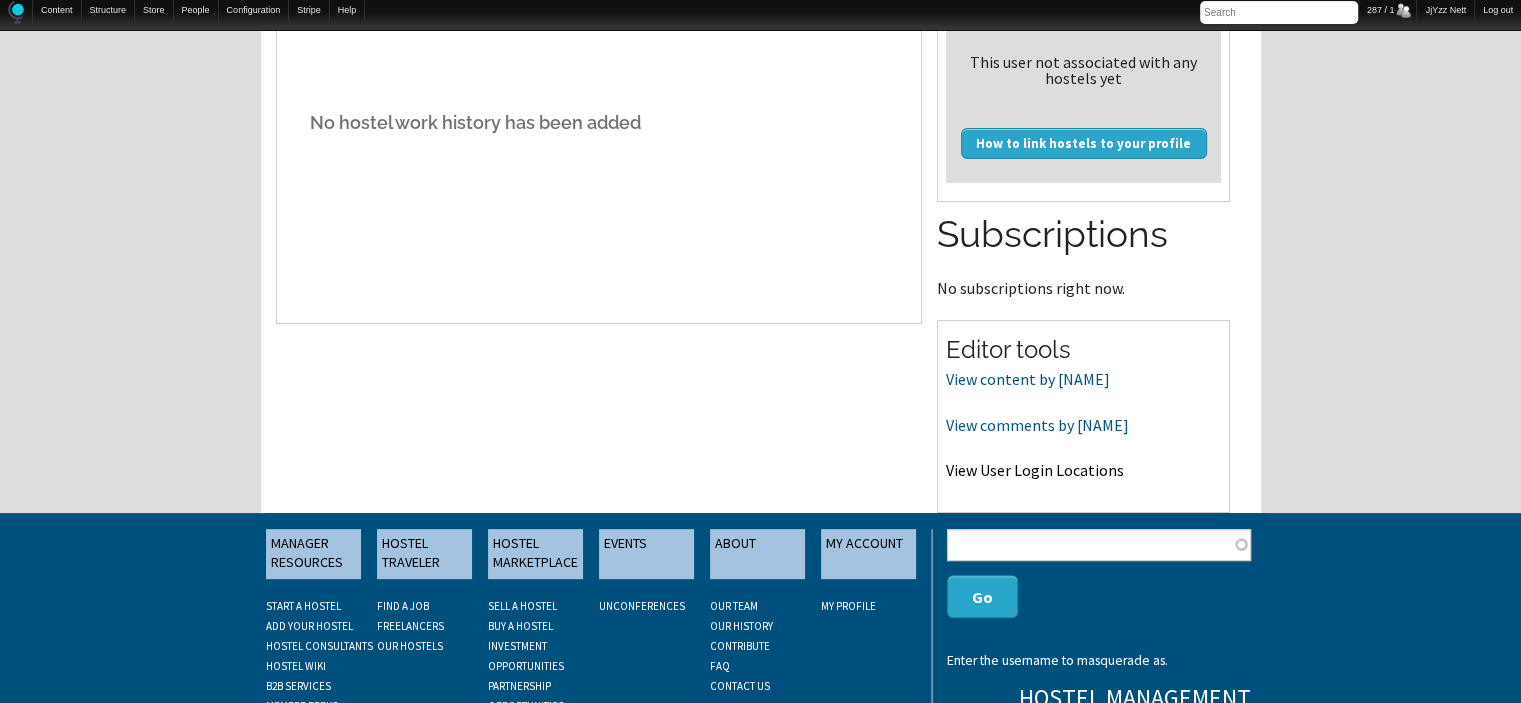click on "View User Login Locations" at bounding box center [1035, 470] 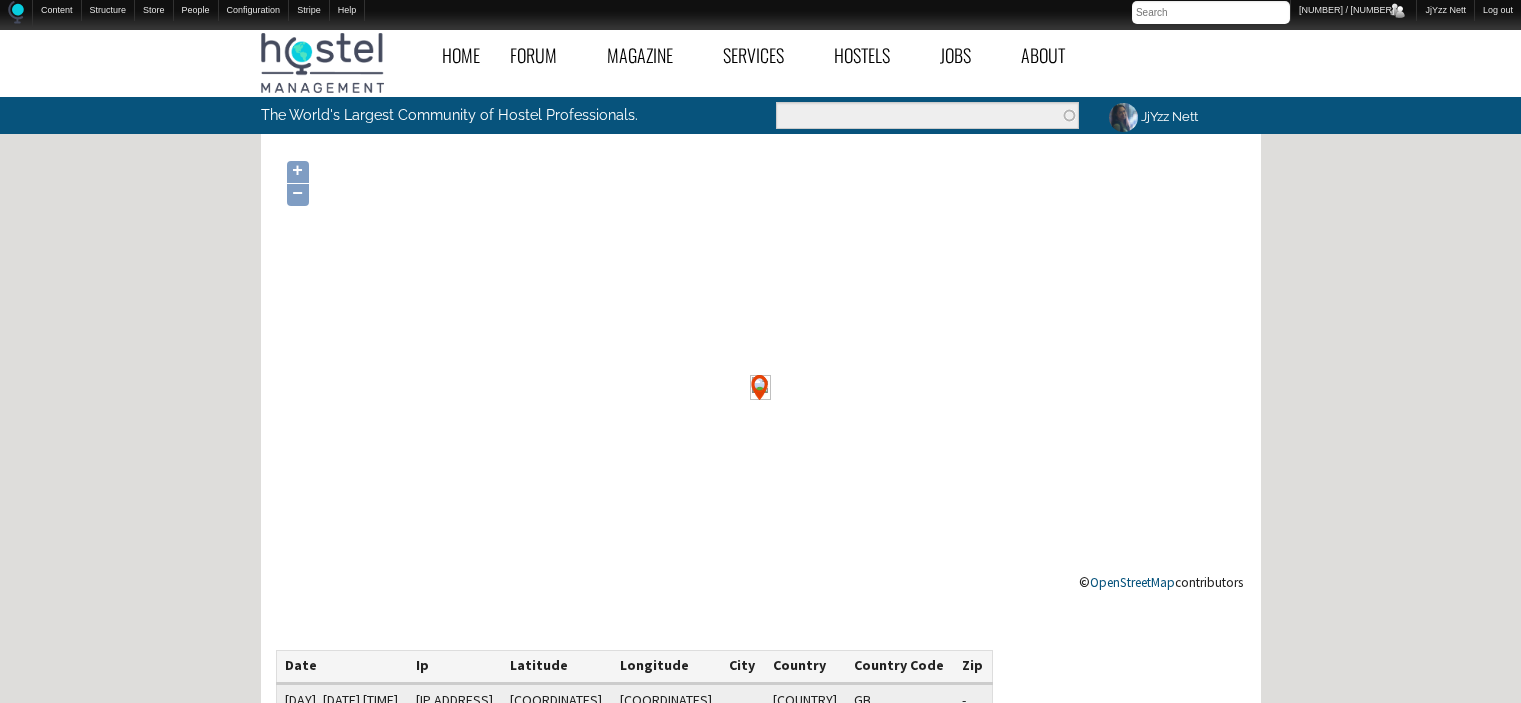 scroll, scrollTop: 0, scrollLeft: 0, axis: both 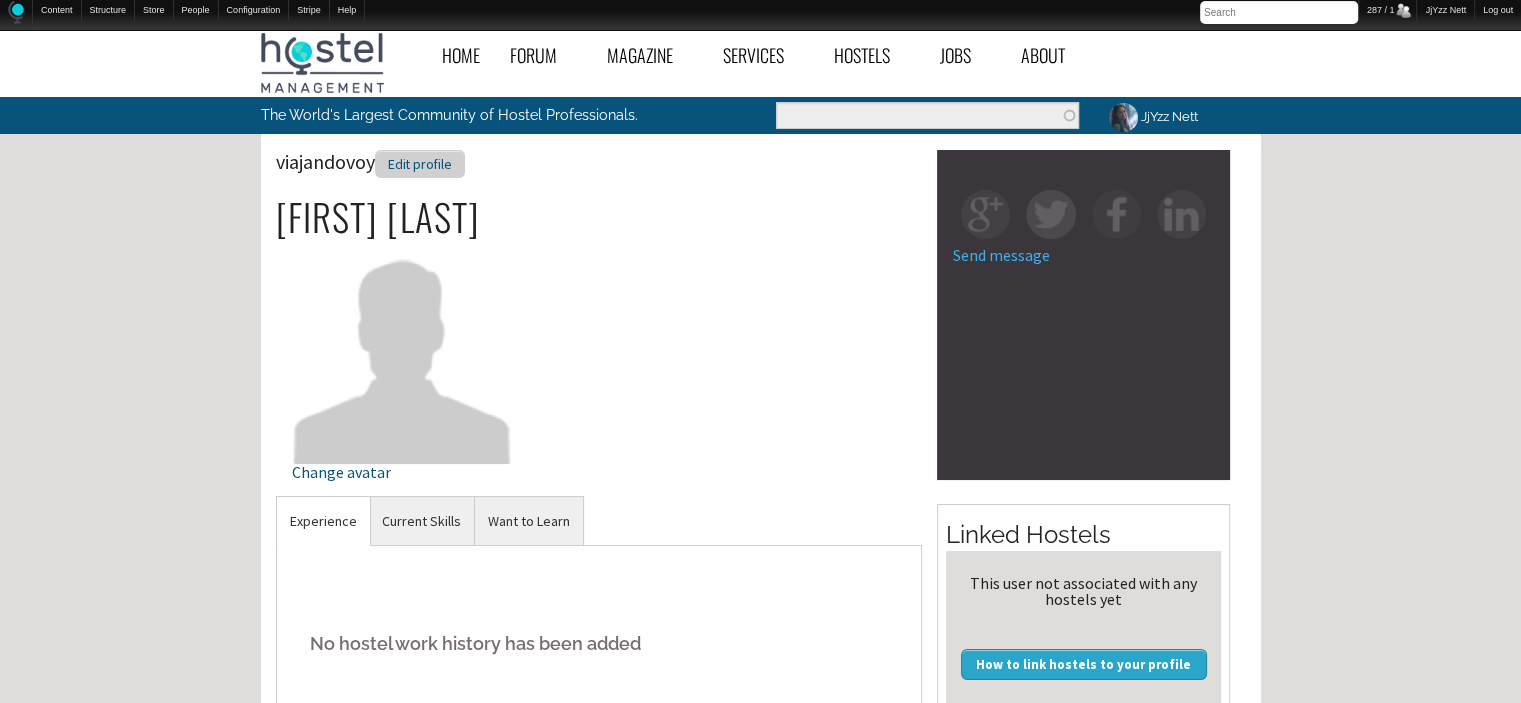 click on "Edit profile" at bounding box center (420, 164) 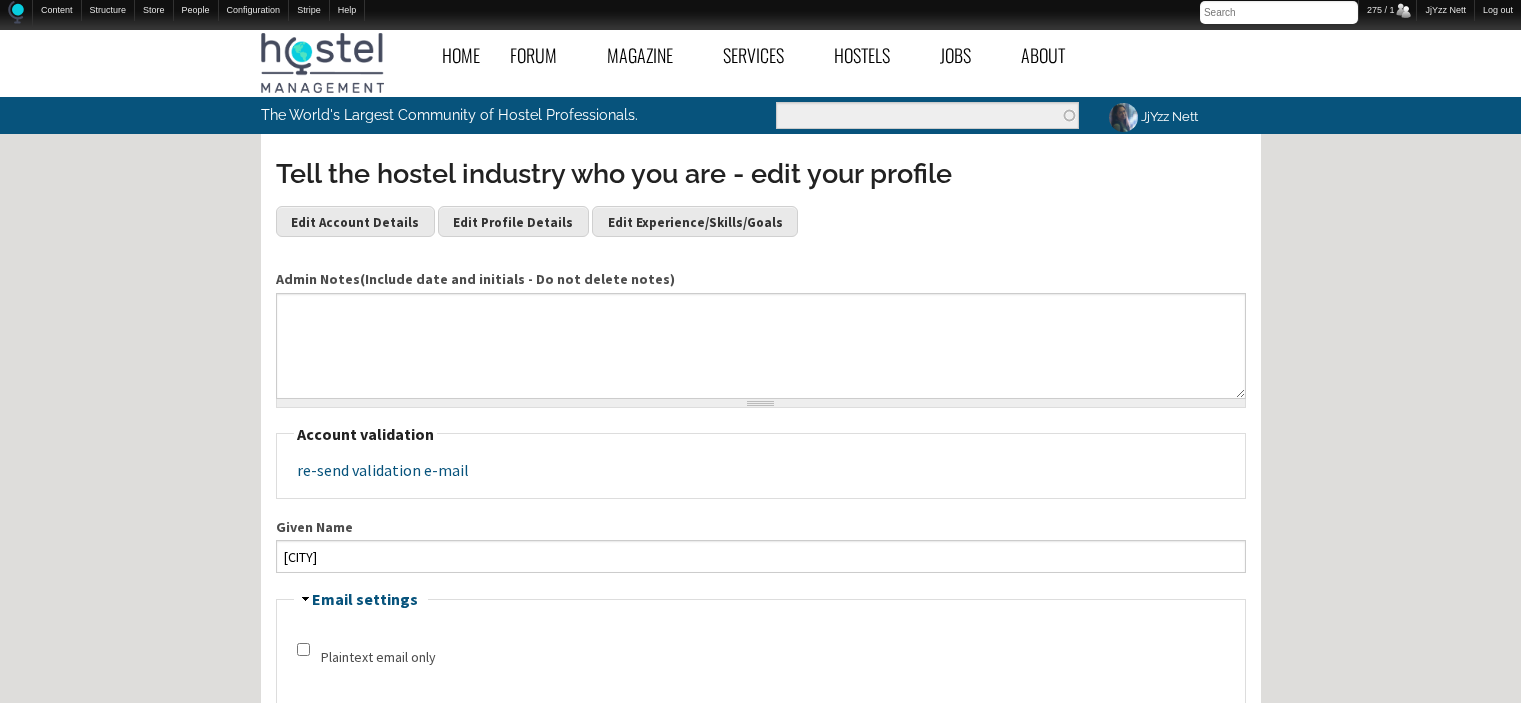 scroll, scrollTop: 0, scrollLeft: 0, axis: both 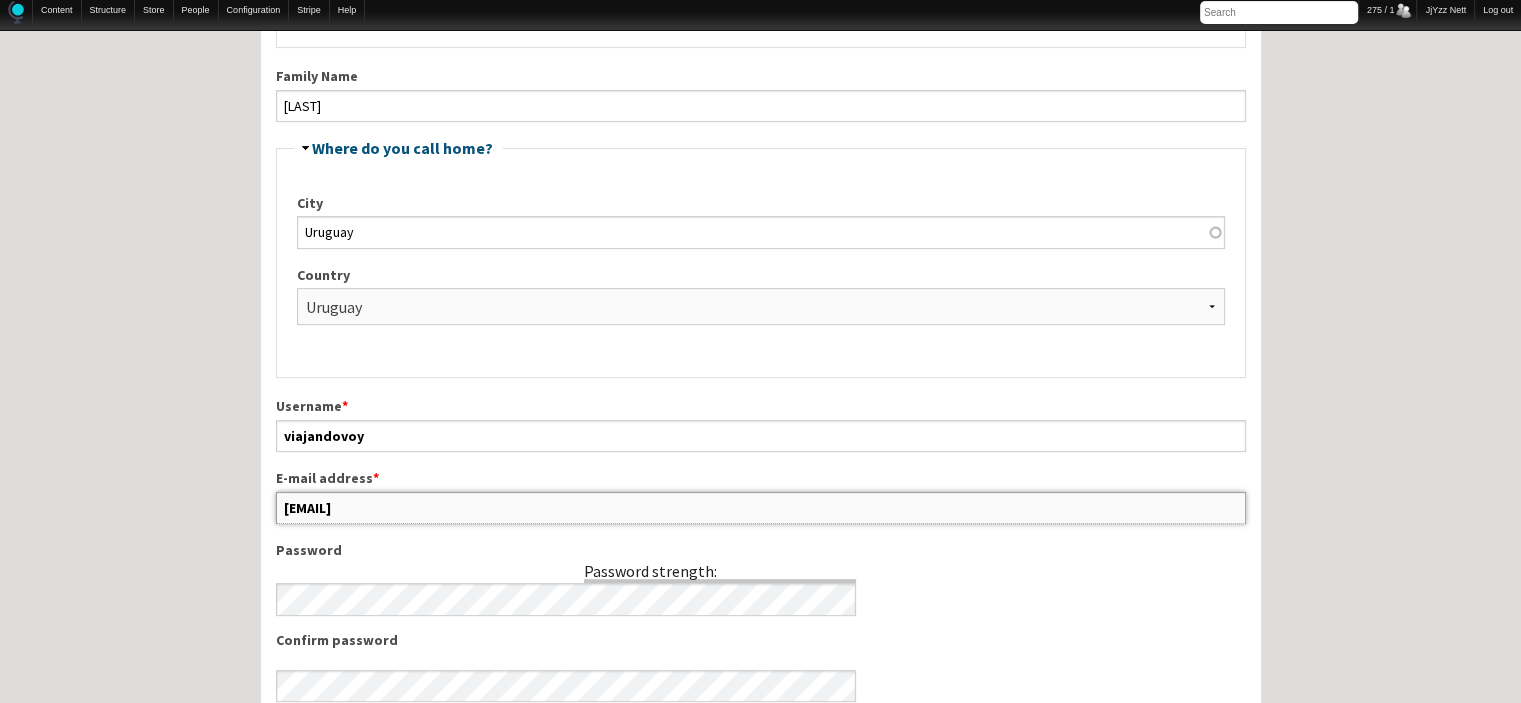 drag, startPoint x: 471, startPoint y: 687, endPoint x: 256, endPoint y: 555, distance: 252.28754 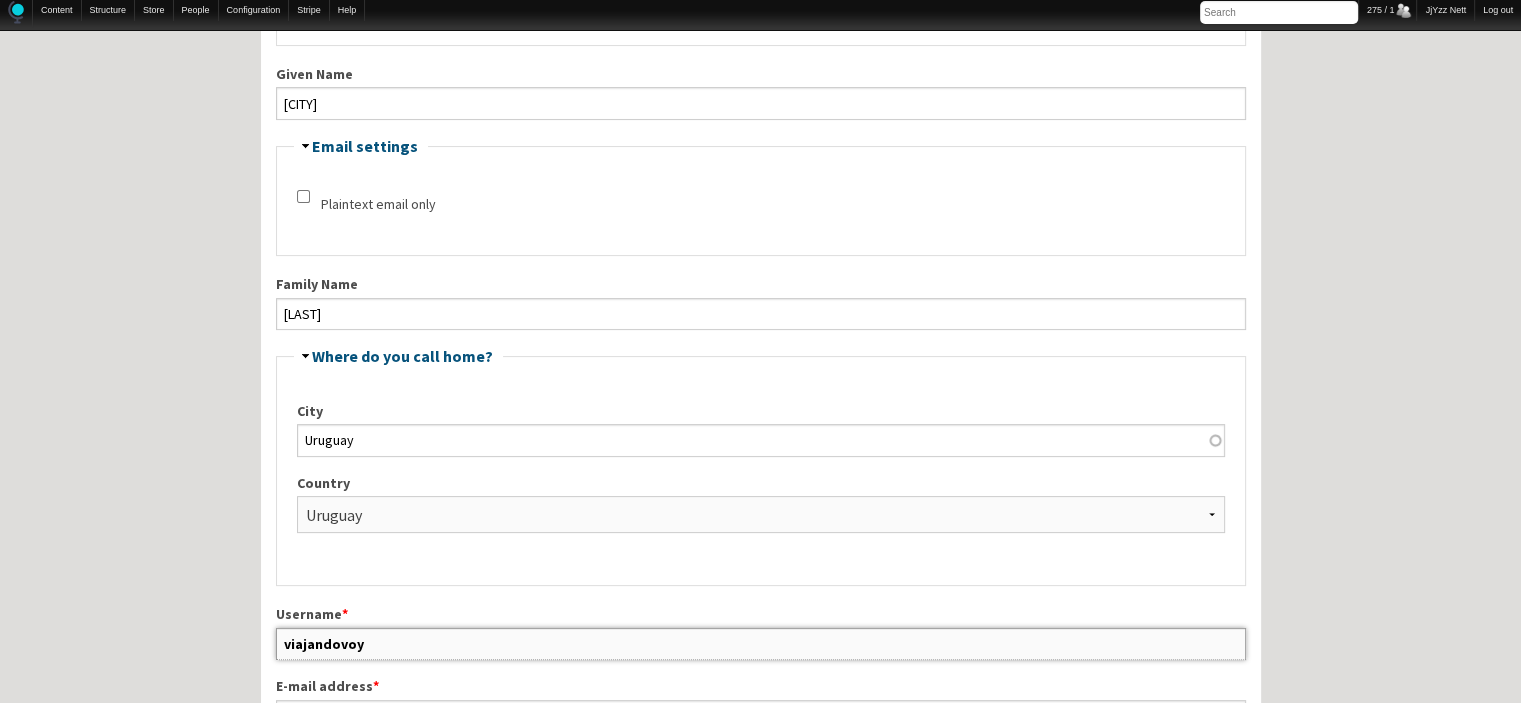 scroll, scrollTop: 449, scrollLeft: 0, axis: vertical 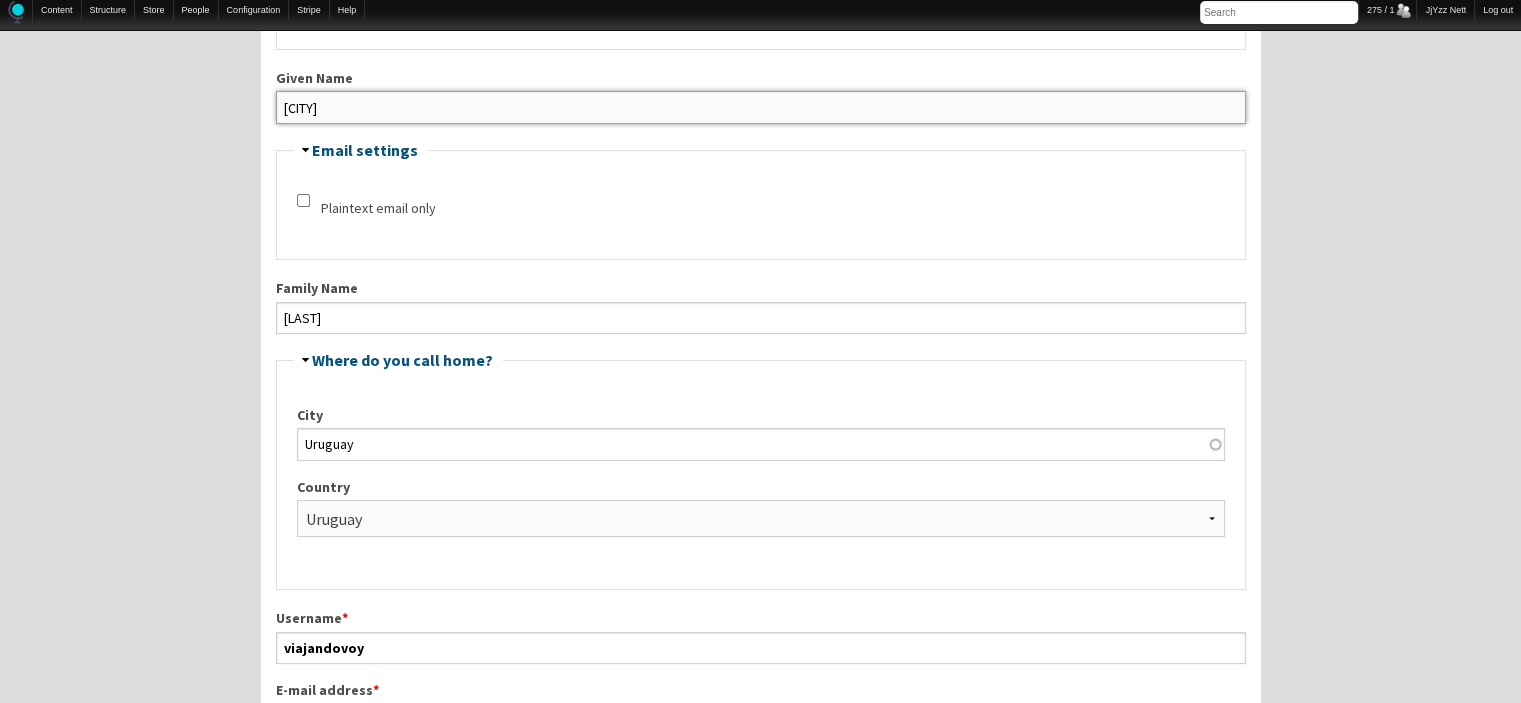 drag, startPoint x: 397, startPoint y: 109, endPoint x: 216, endPoint y: 105, distance: 181.04419 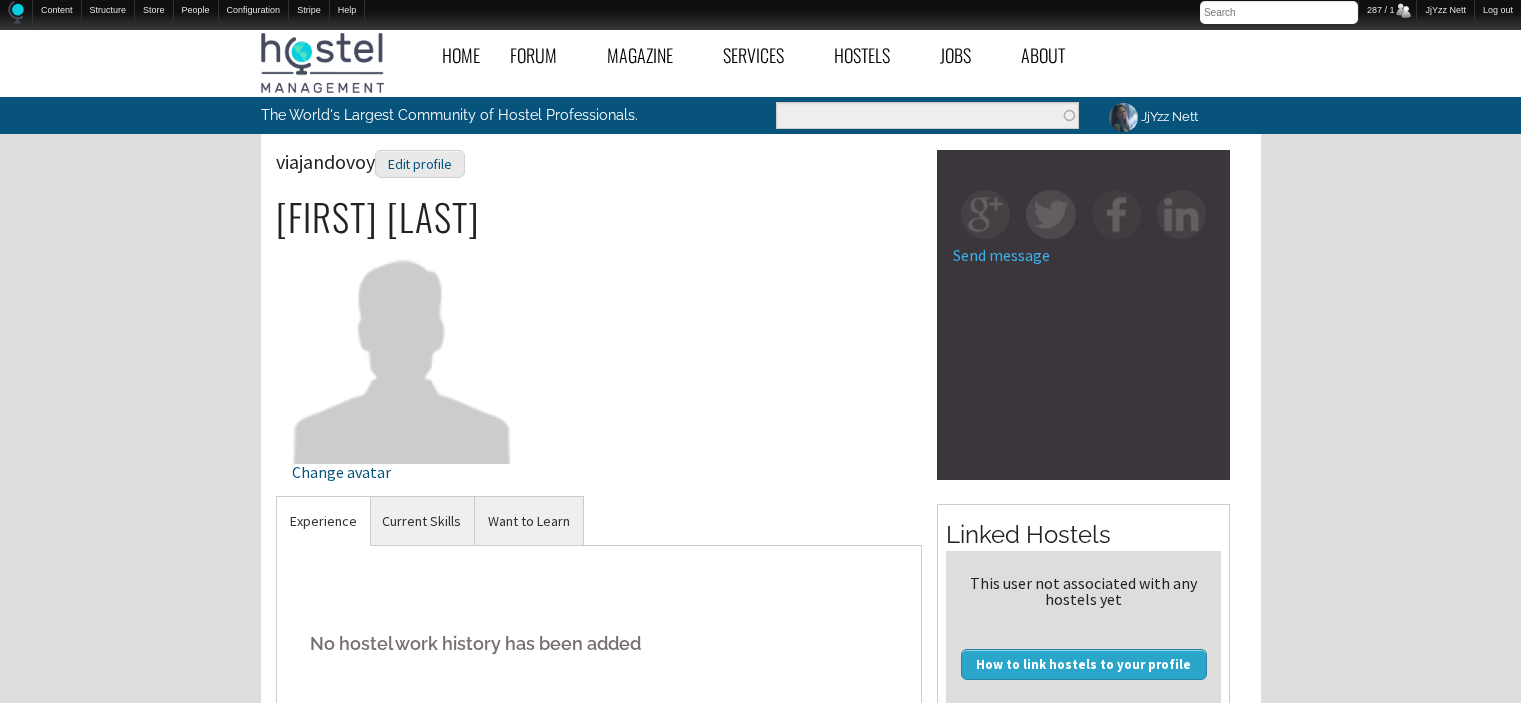 scroll, scrollTop: 0, scrollLeft: 0, axis: both 